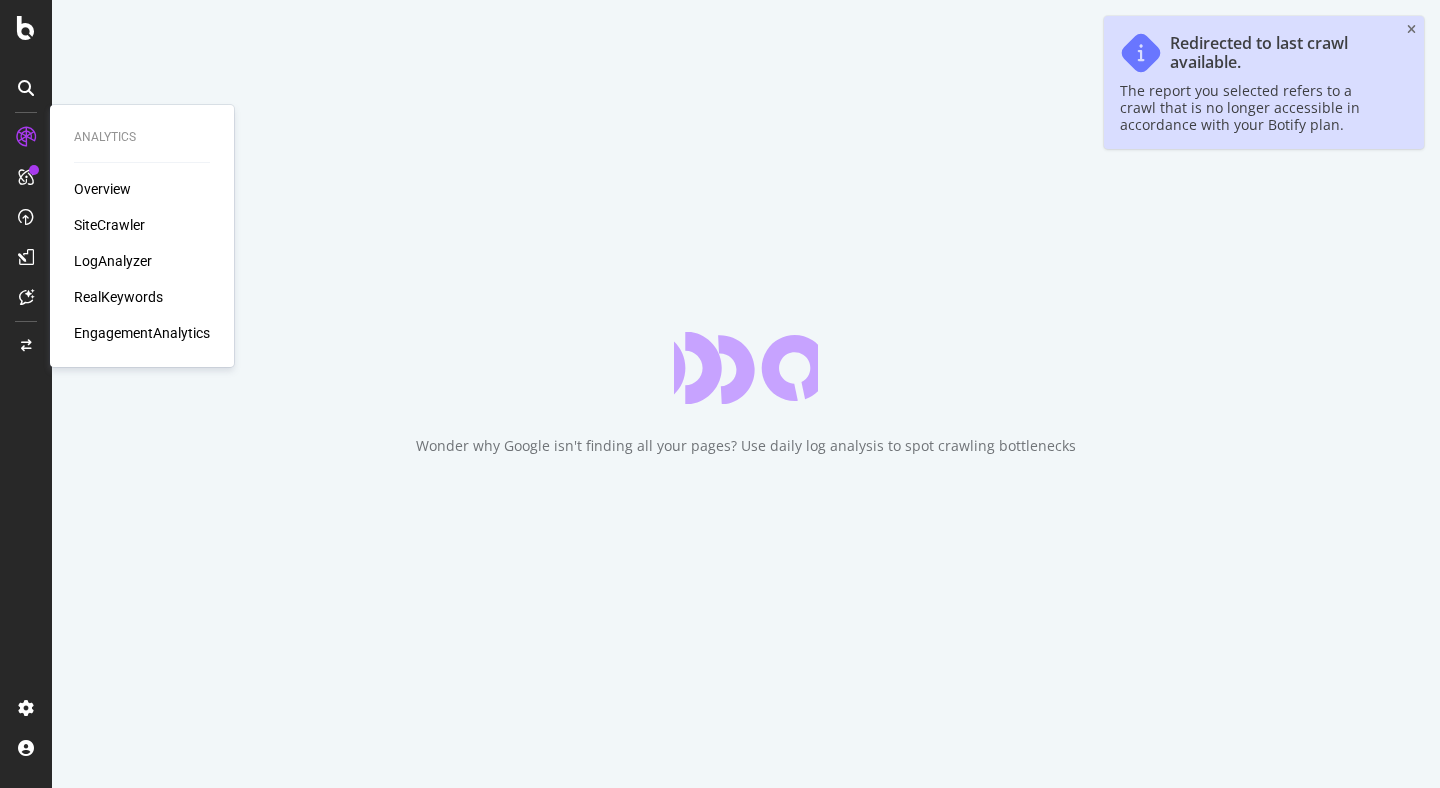 scroll, scrollTop: 0, scrollLeft: 0, axis: both 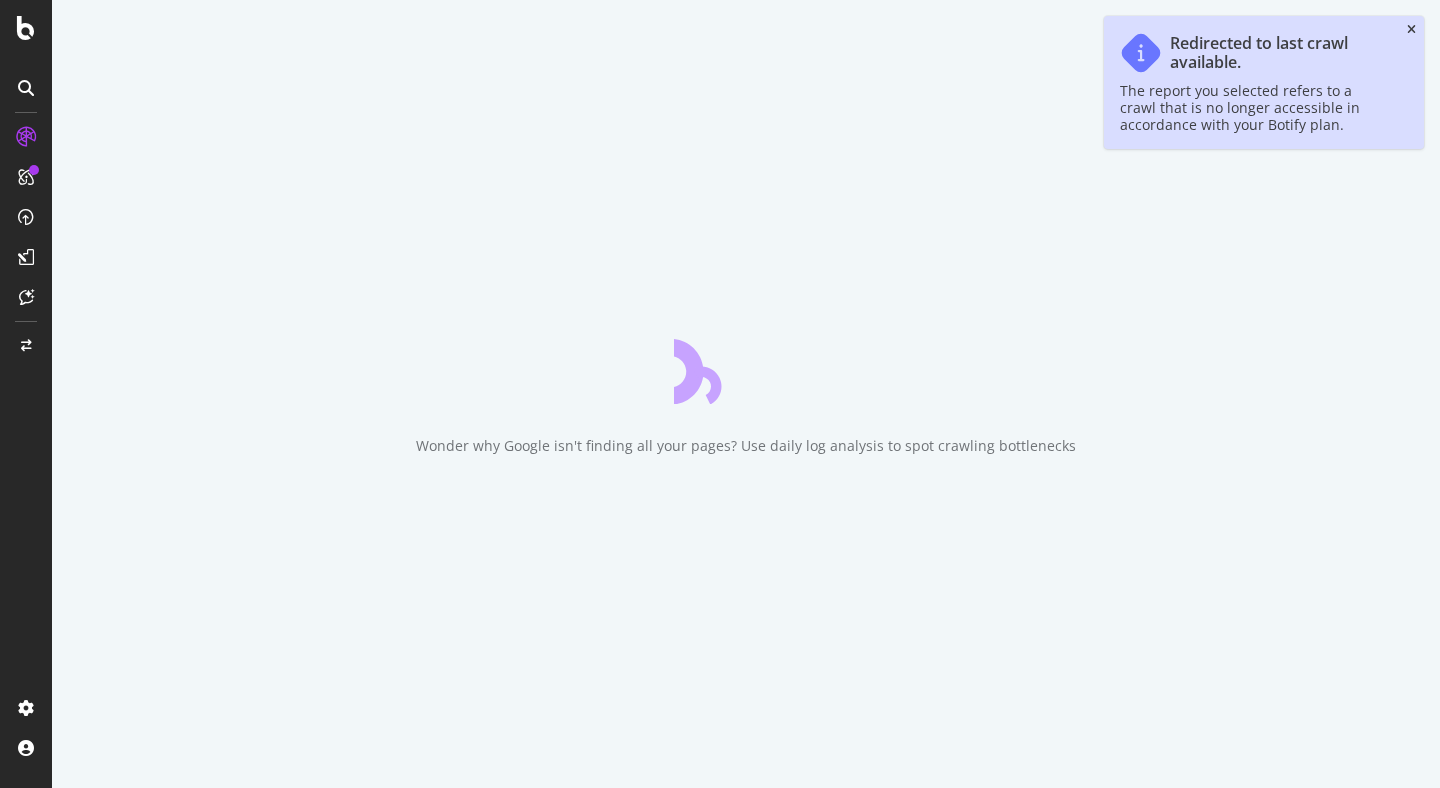 click at bounding box center (1411, 30) 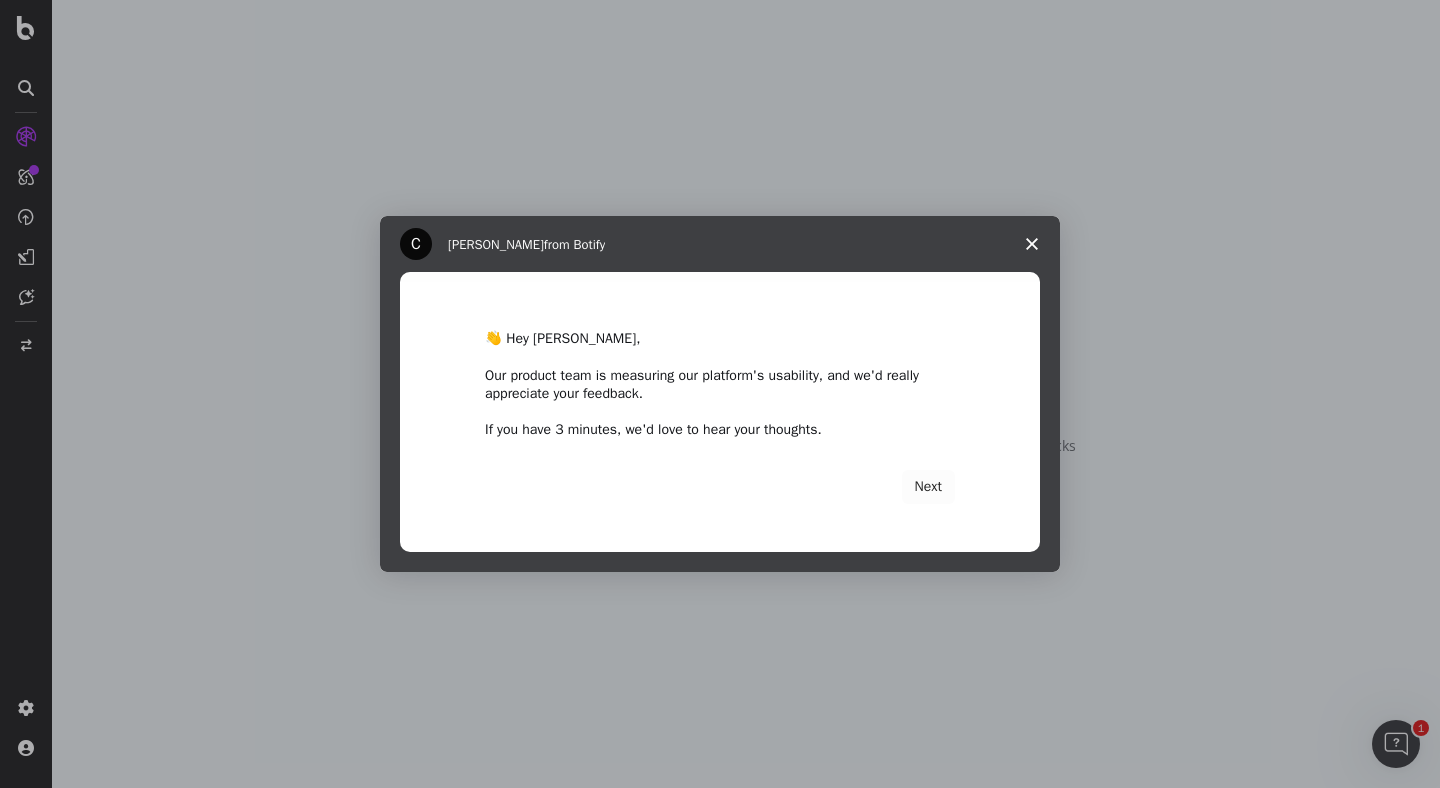 scroll, scrollTop: 0, scrollLeft: 0, axis: both 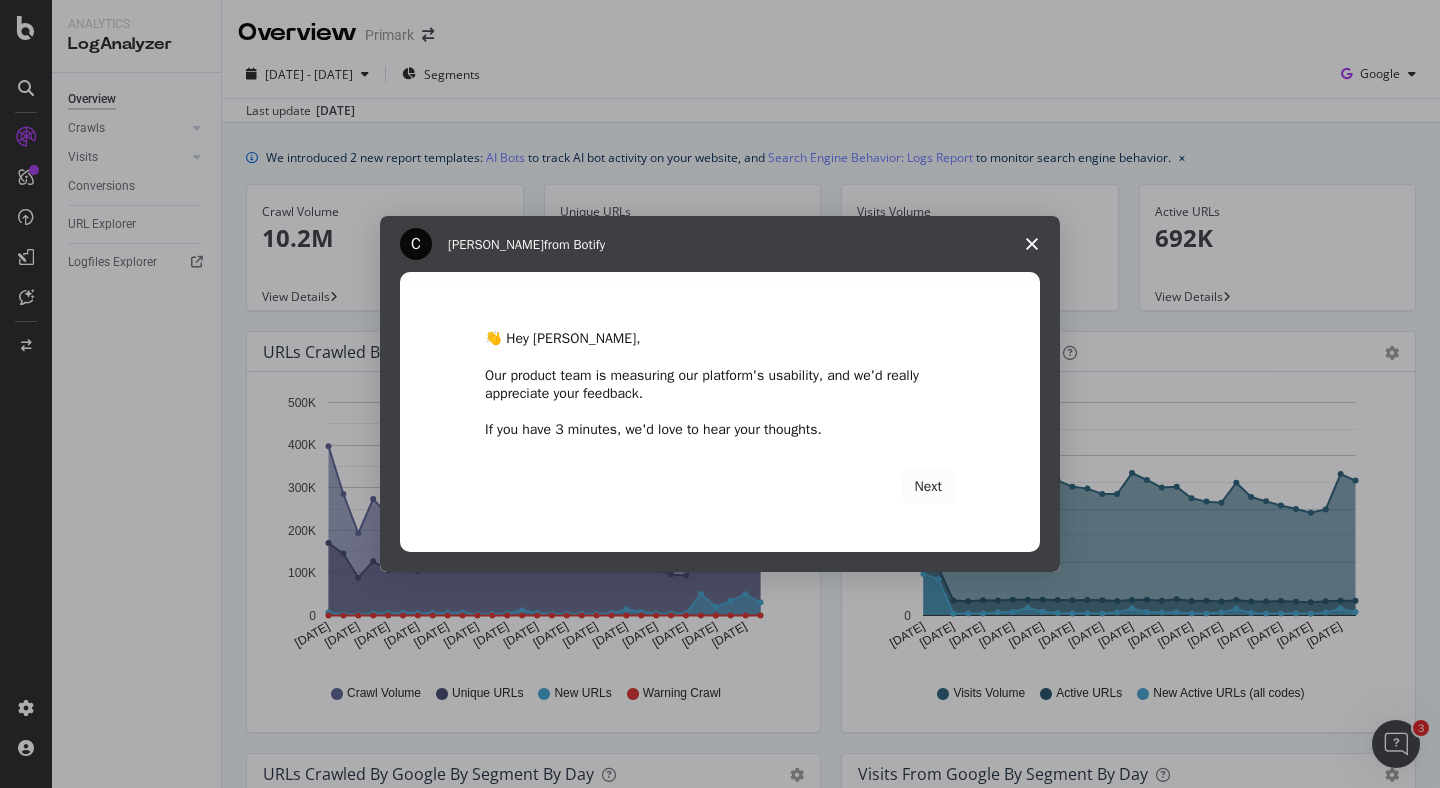 click at bounding box center [1032, 244] 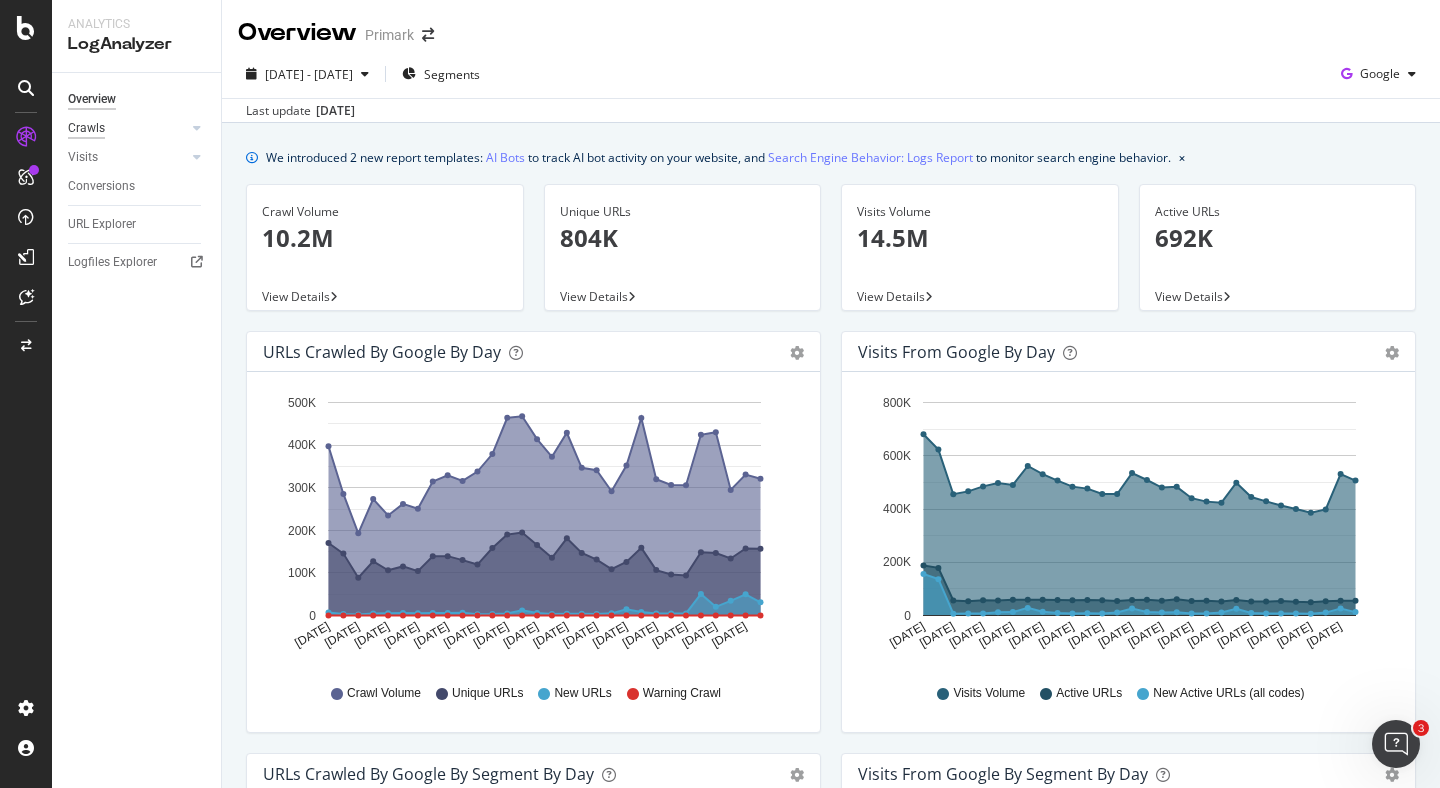 click on "Crawls" at bounding box center [86, 128] 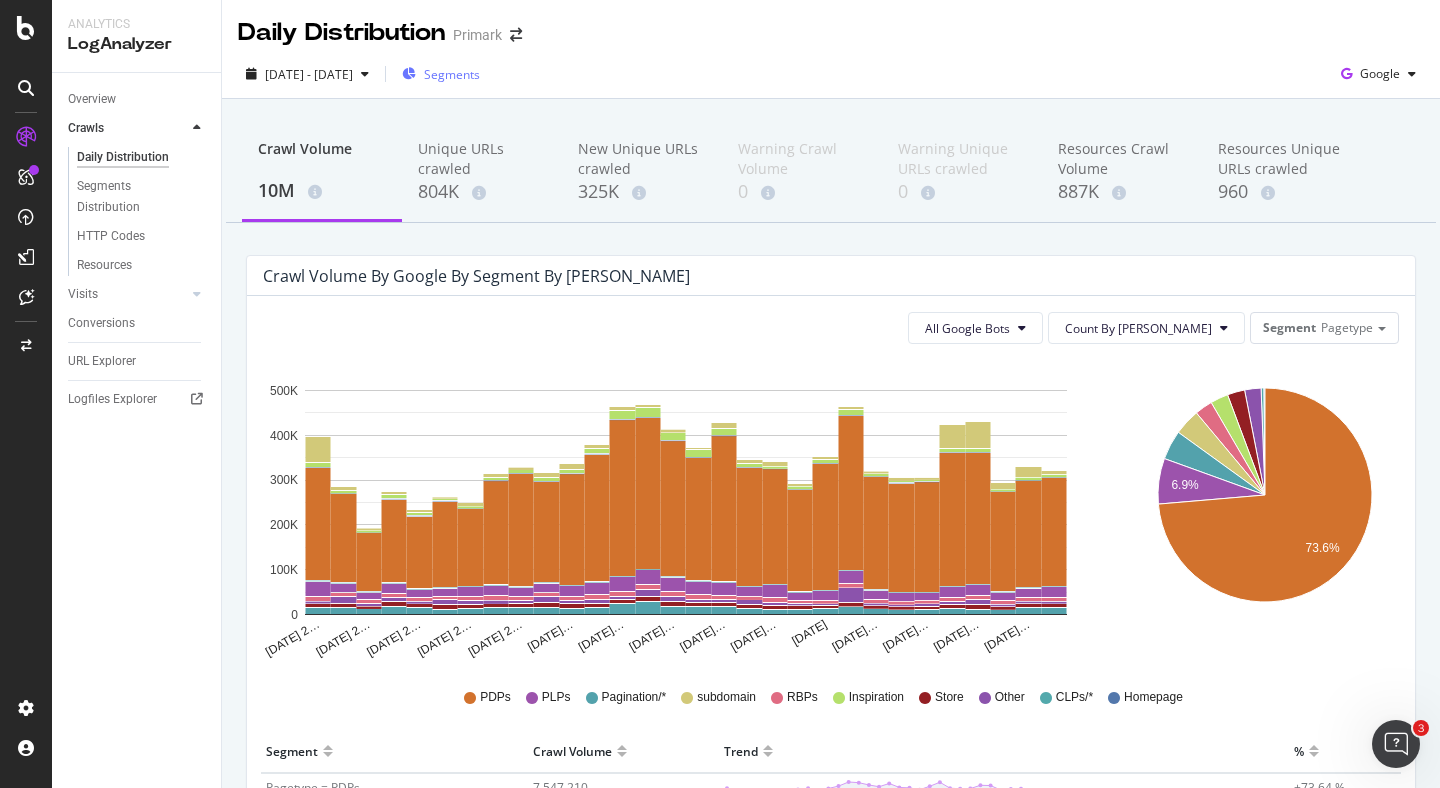 click on "Segments" at bounding box center [452, 74] 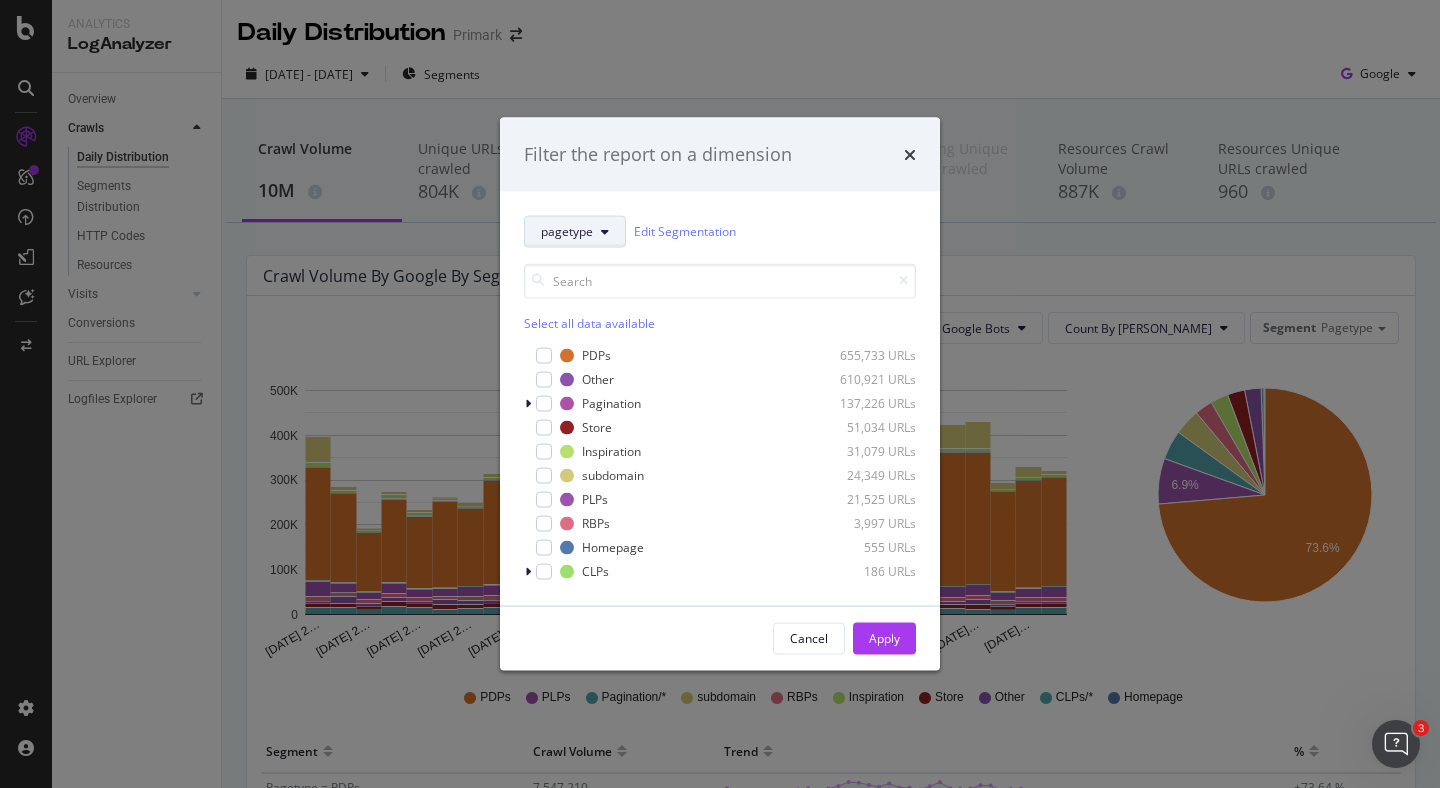 click on "pagetype" at bounding box center [567, 231] 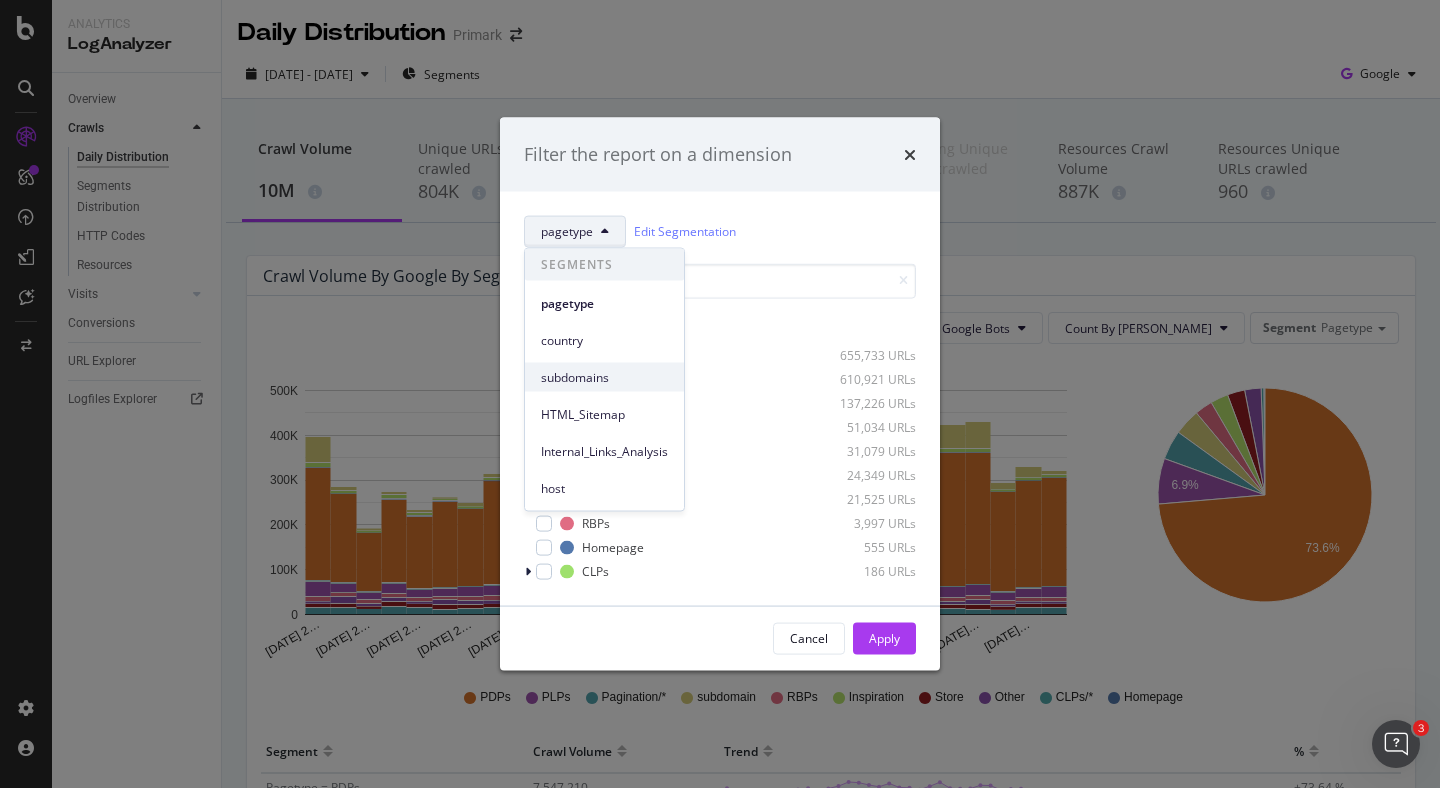 click on "subdomains" at bounding box center (604, 377) 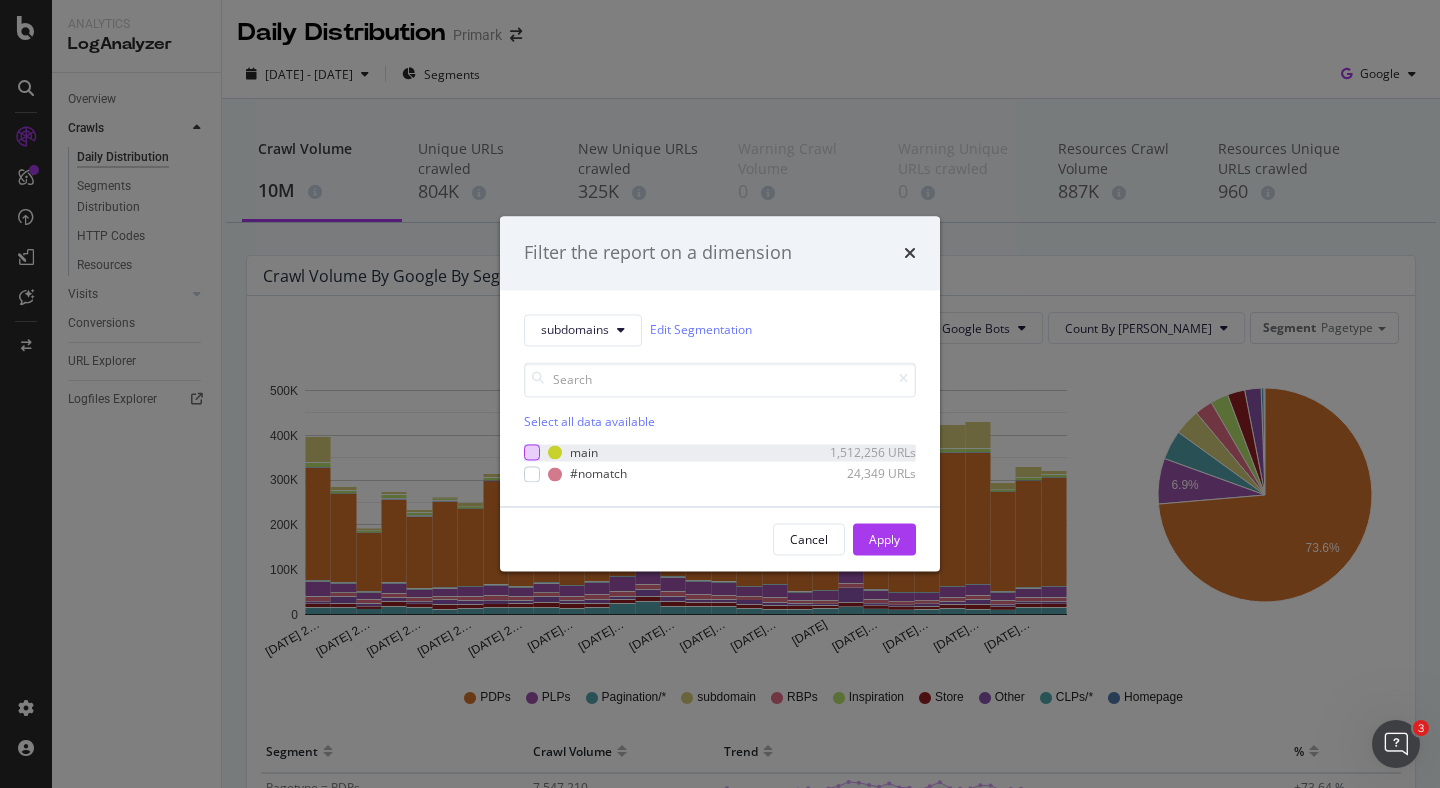 click at bounding box center (532, 453) 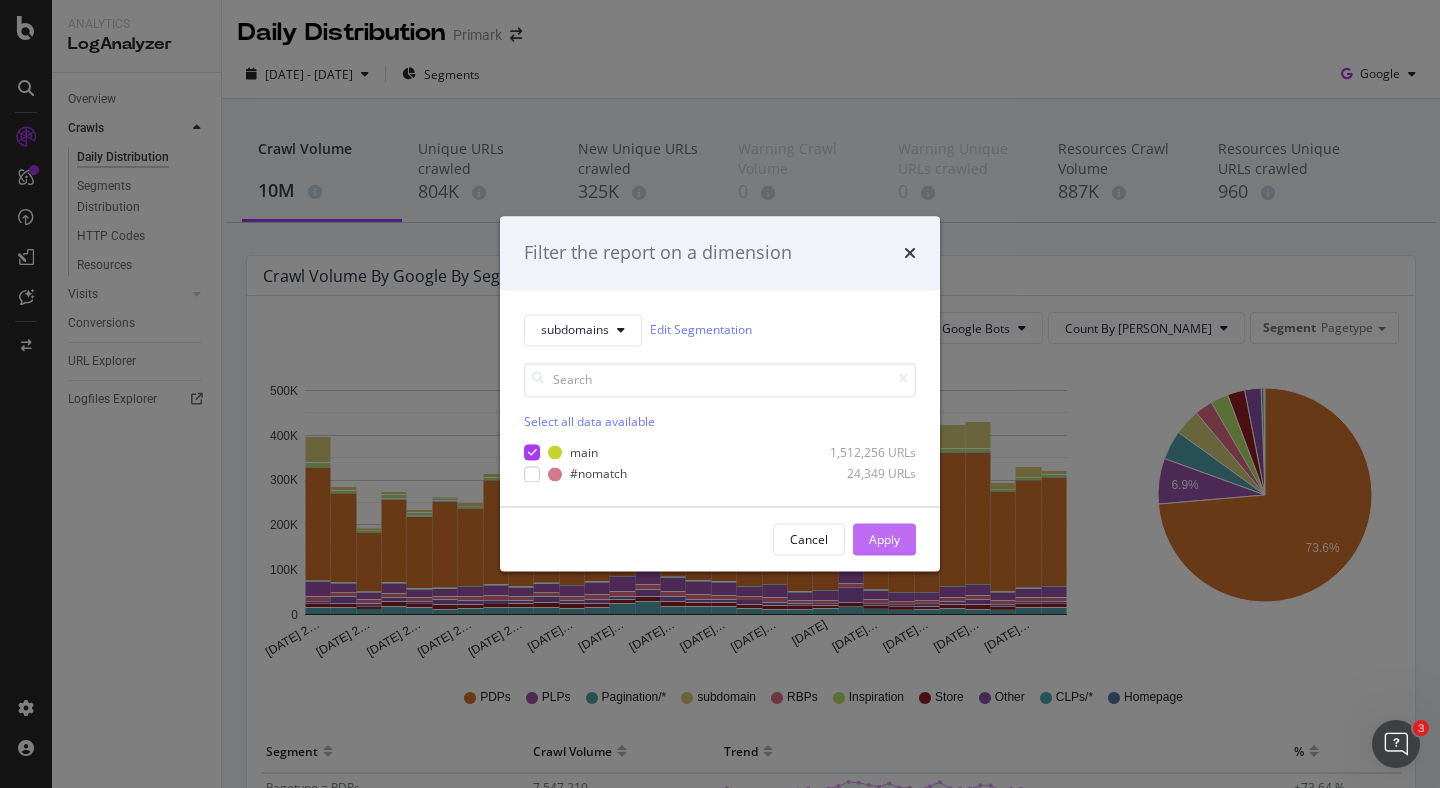 click on "Apply" at bounding box center (884, 539) 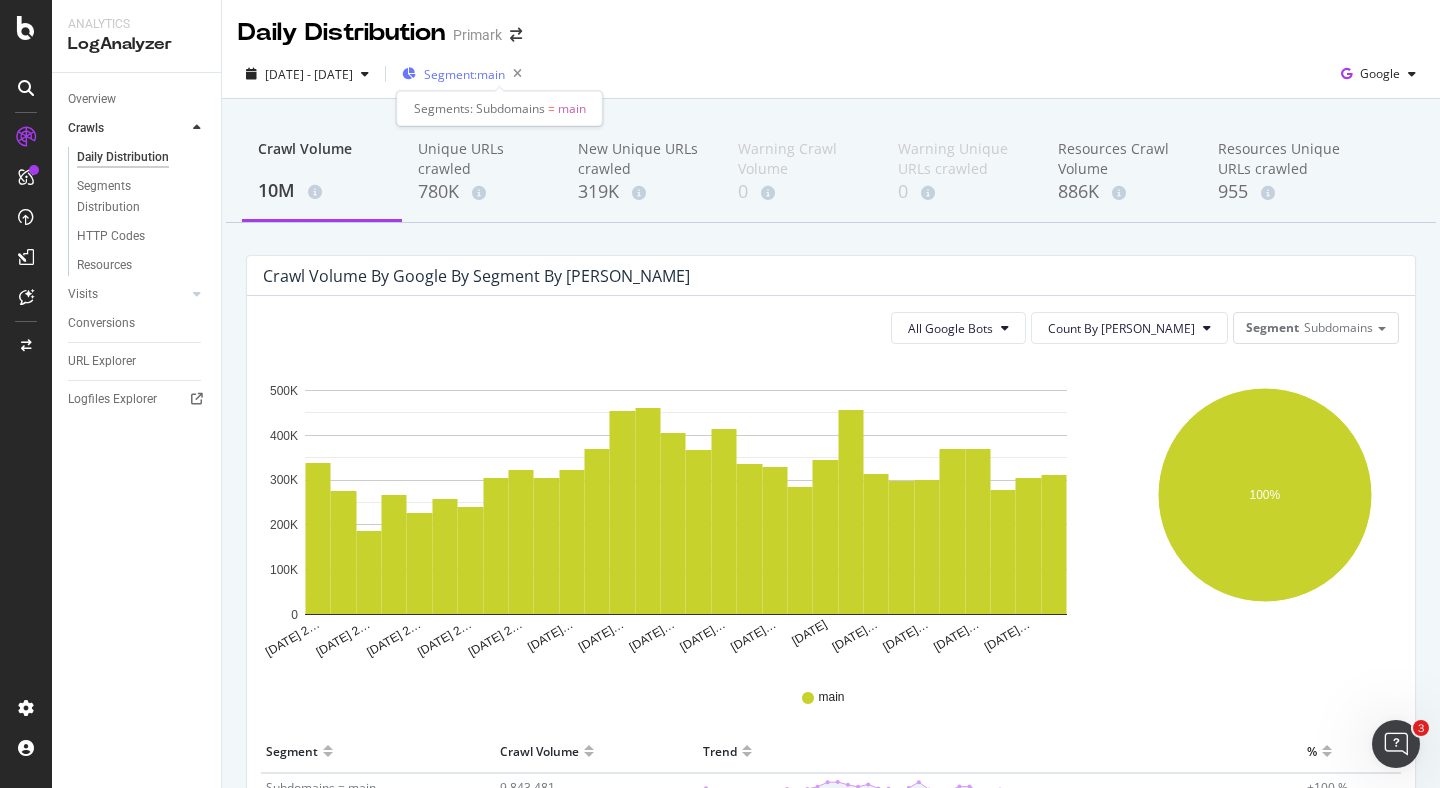 click on "Segment:  main" at bounding box center (464, 74) 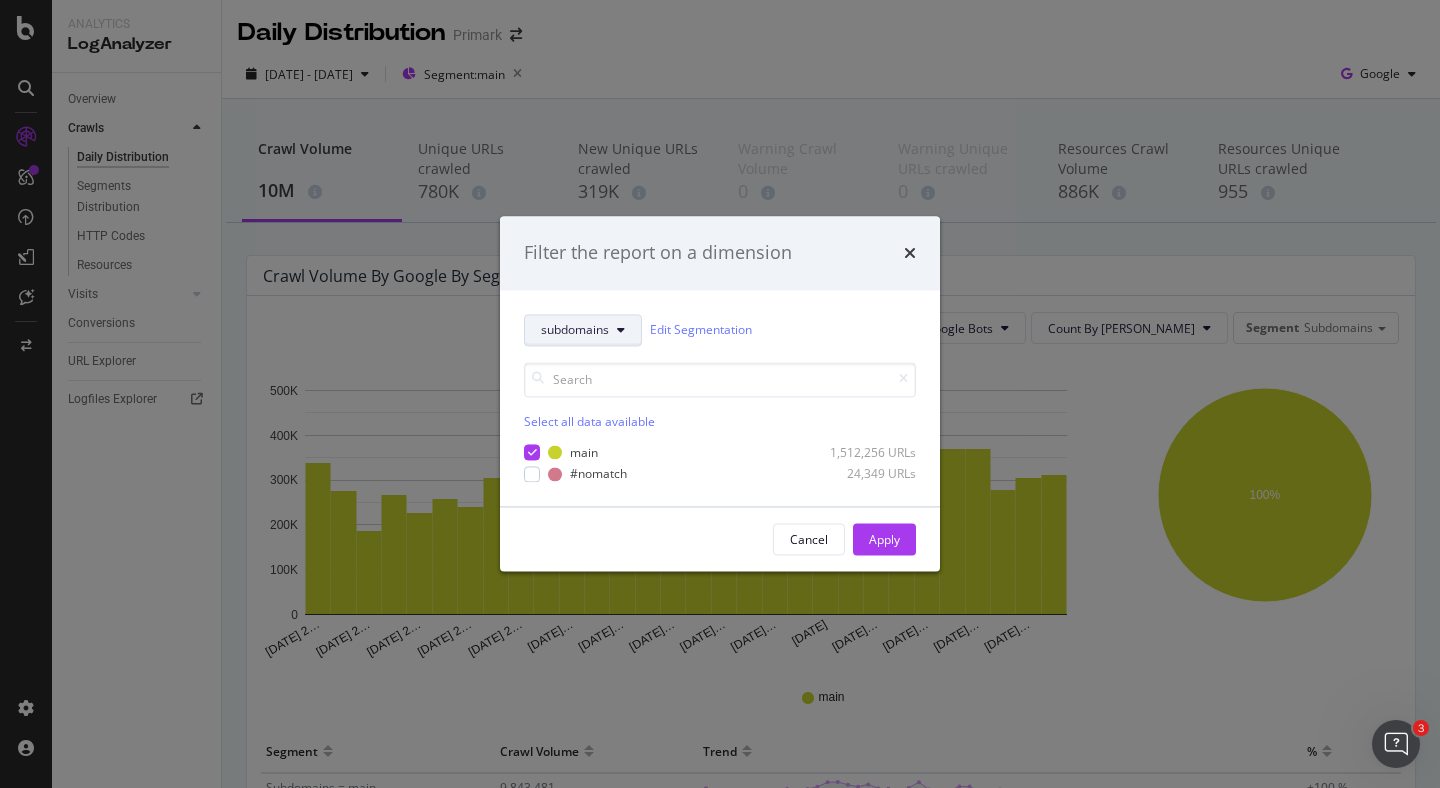 click on "subdomains" at bounding box center (575, 330) 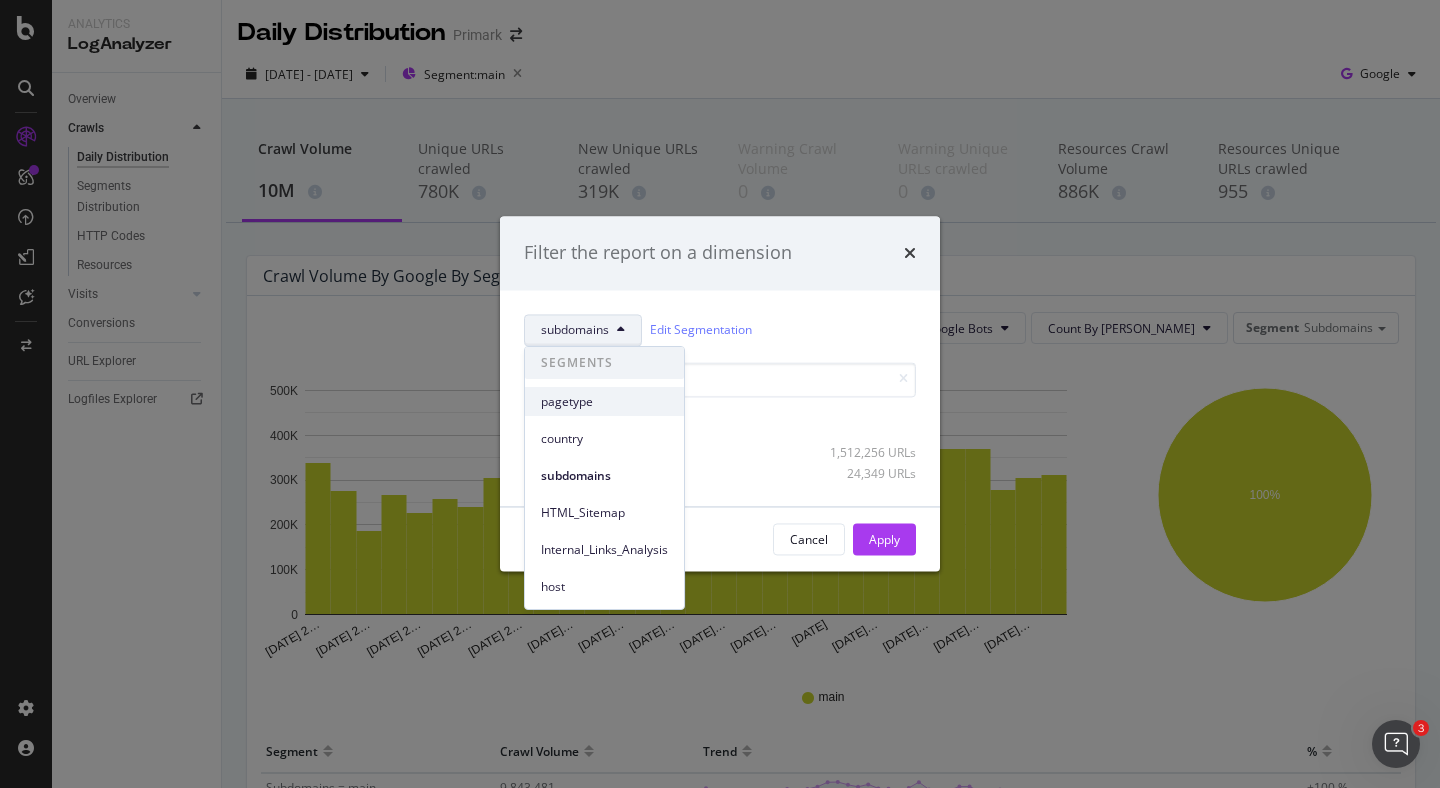click on "pagetype" at bounding box center (604, 402) 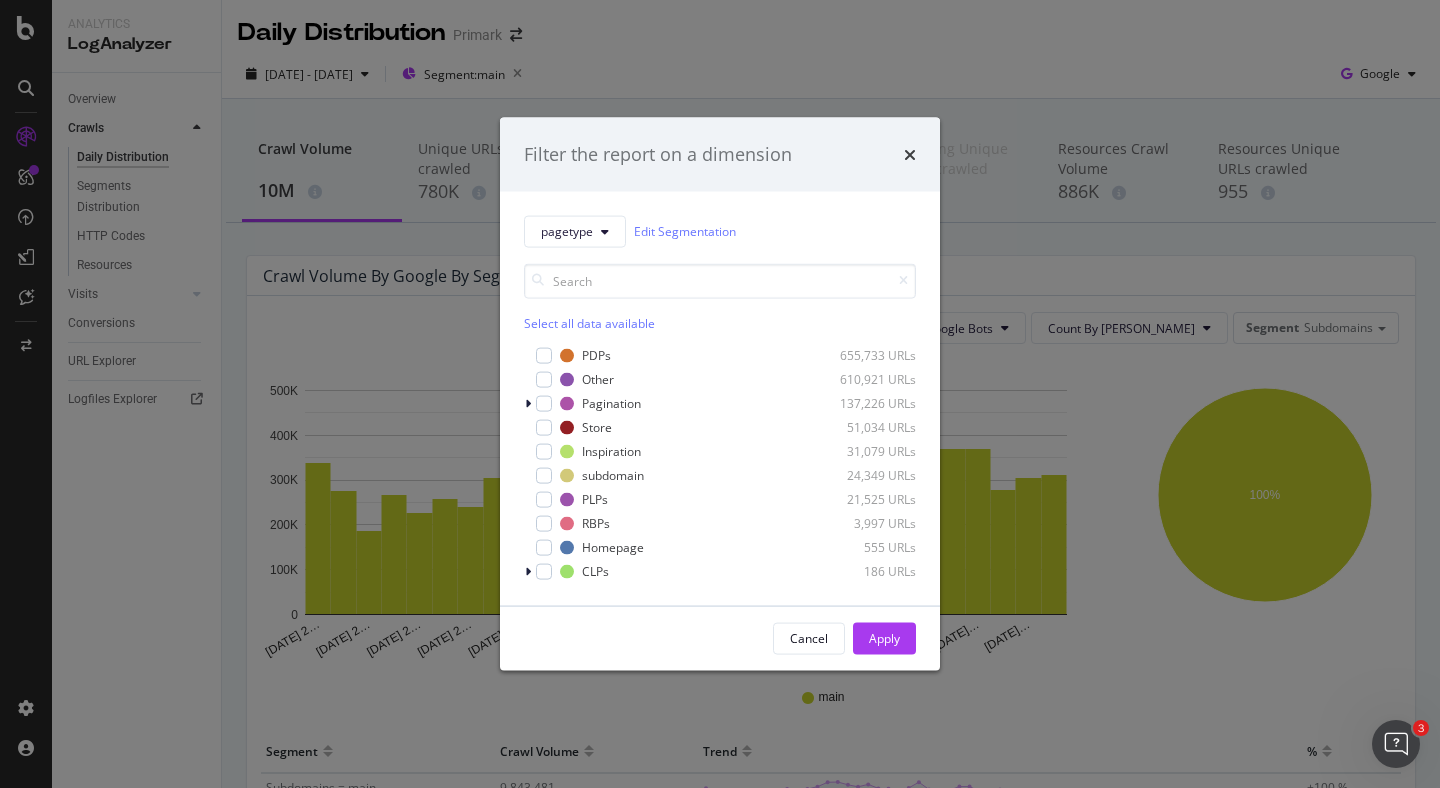 click on "Select all data available" at bounding box center (720, 322) 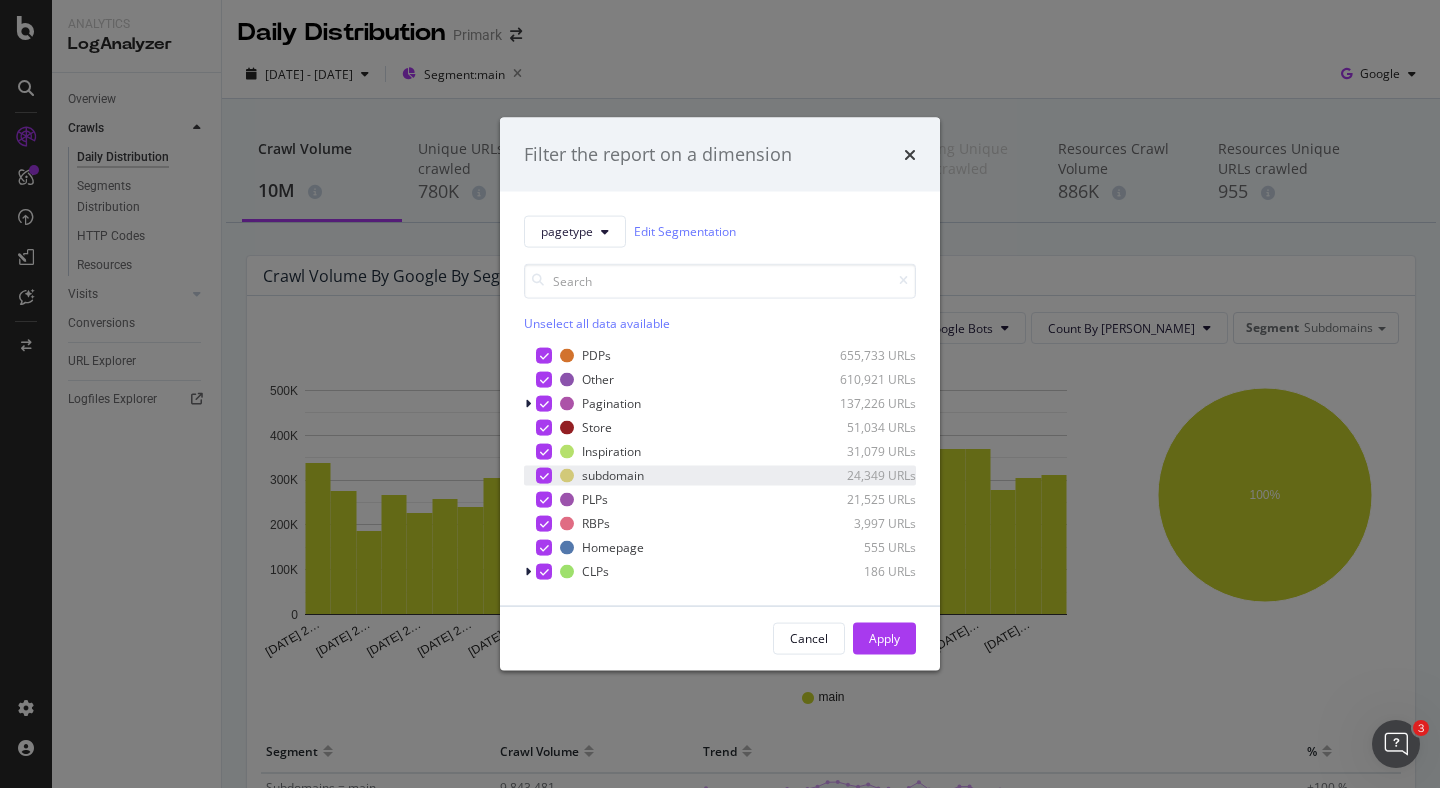 click at bounding box center [544, 475] 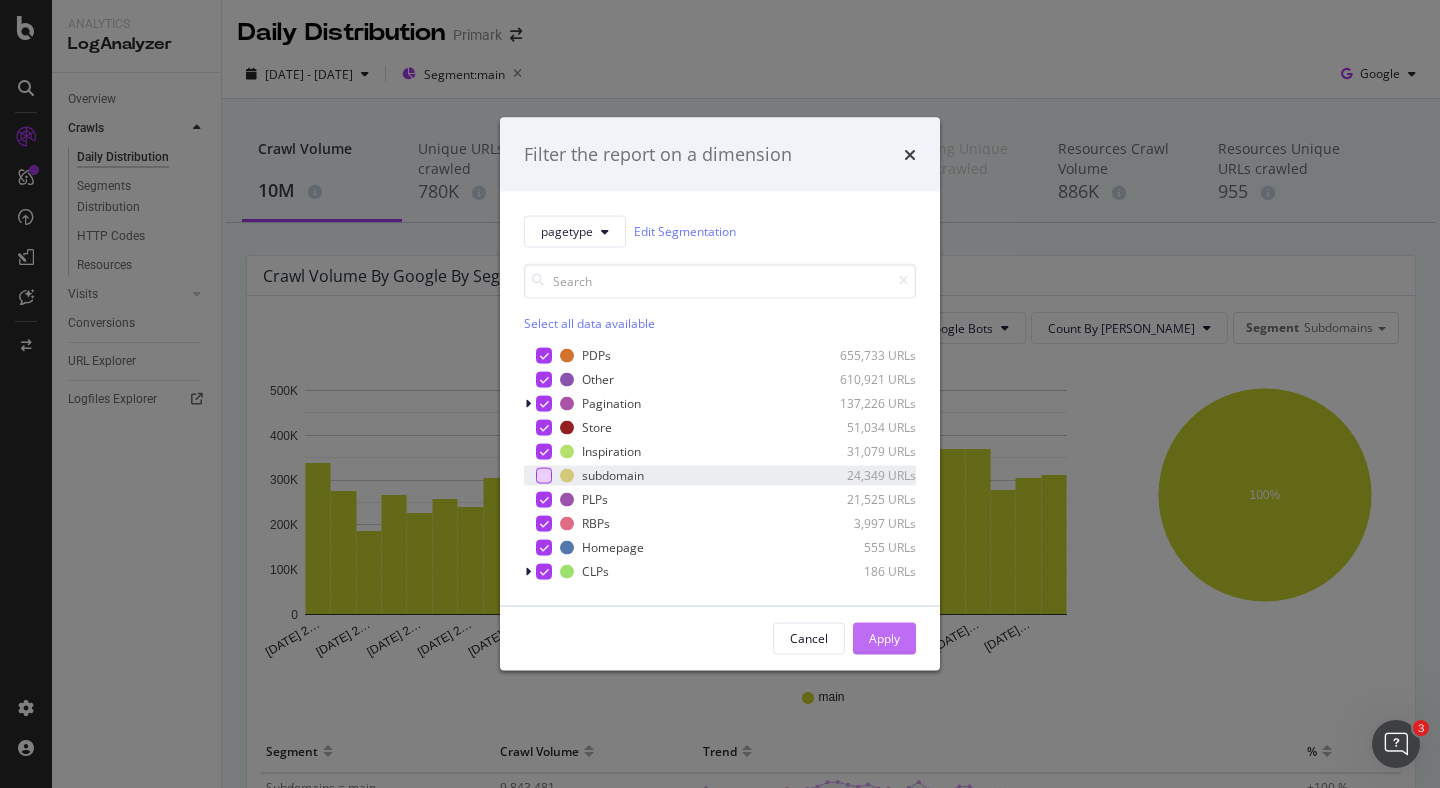 click on "Apply" at bounding box center (884, 638) 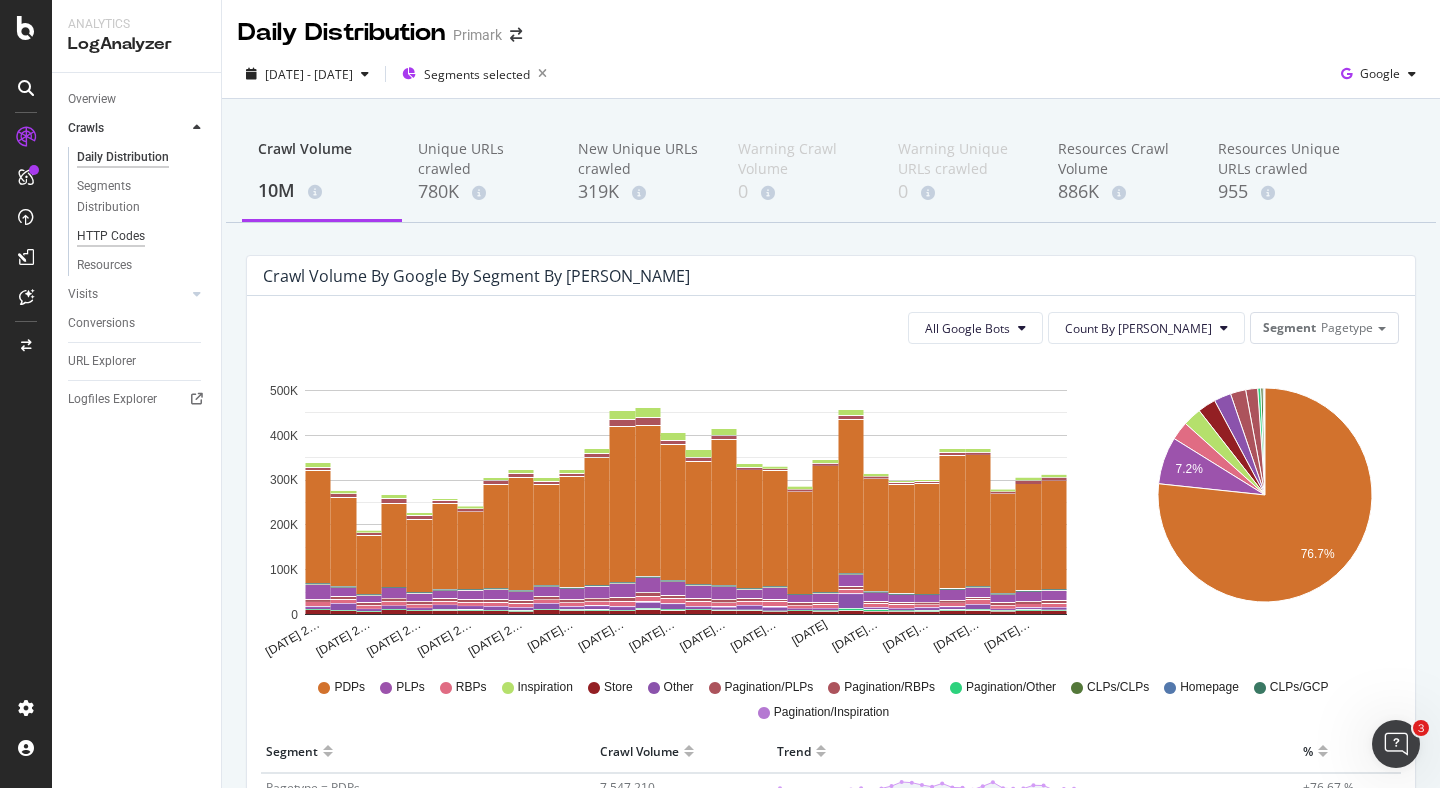 click on "HTTP Codes" at bounding box center (111, 236) 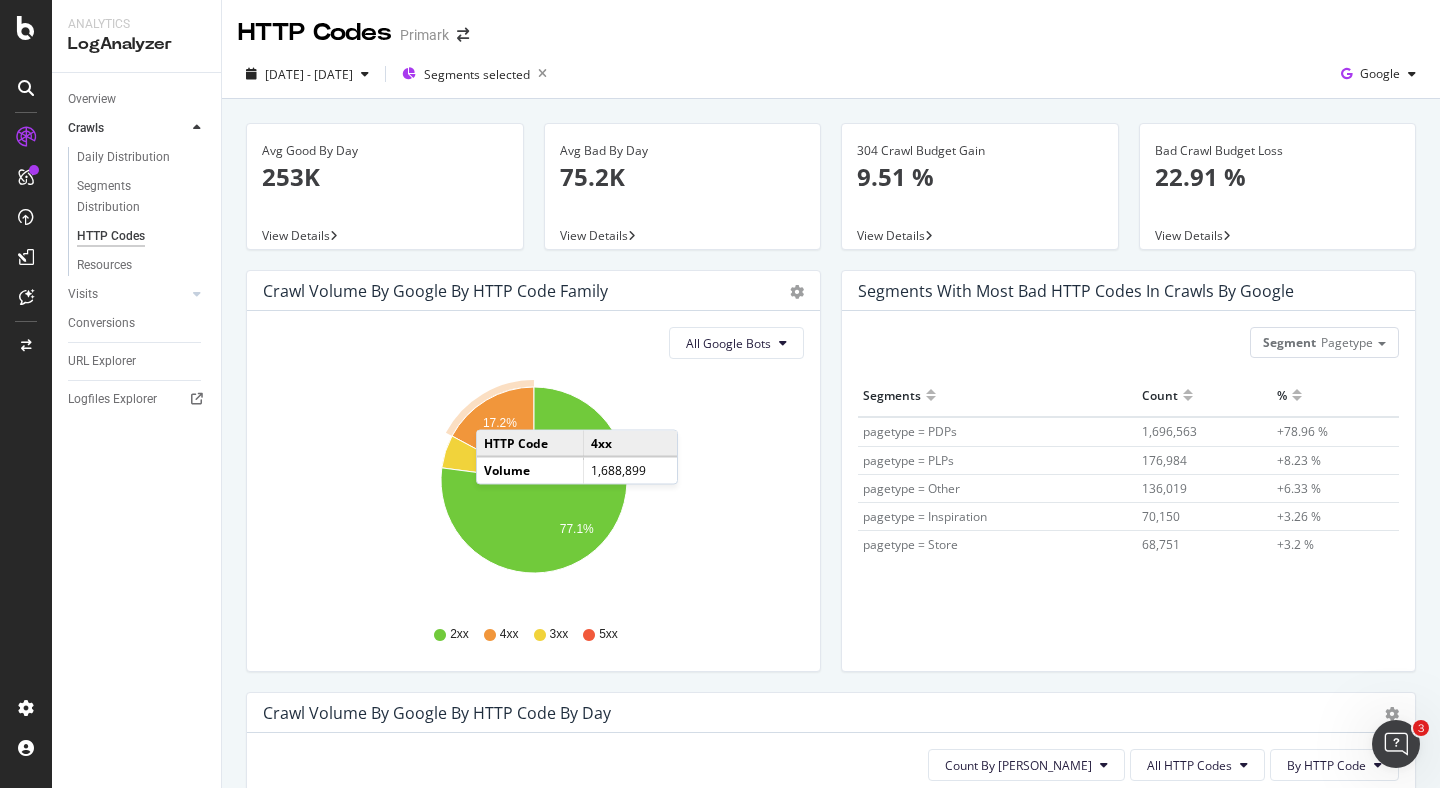 click 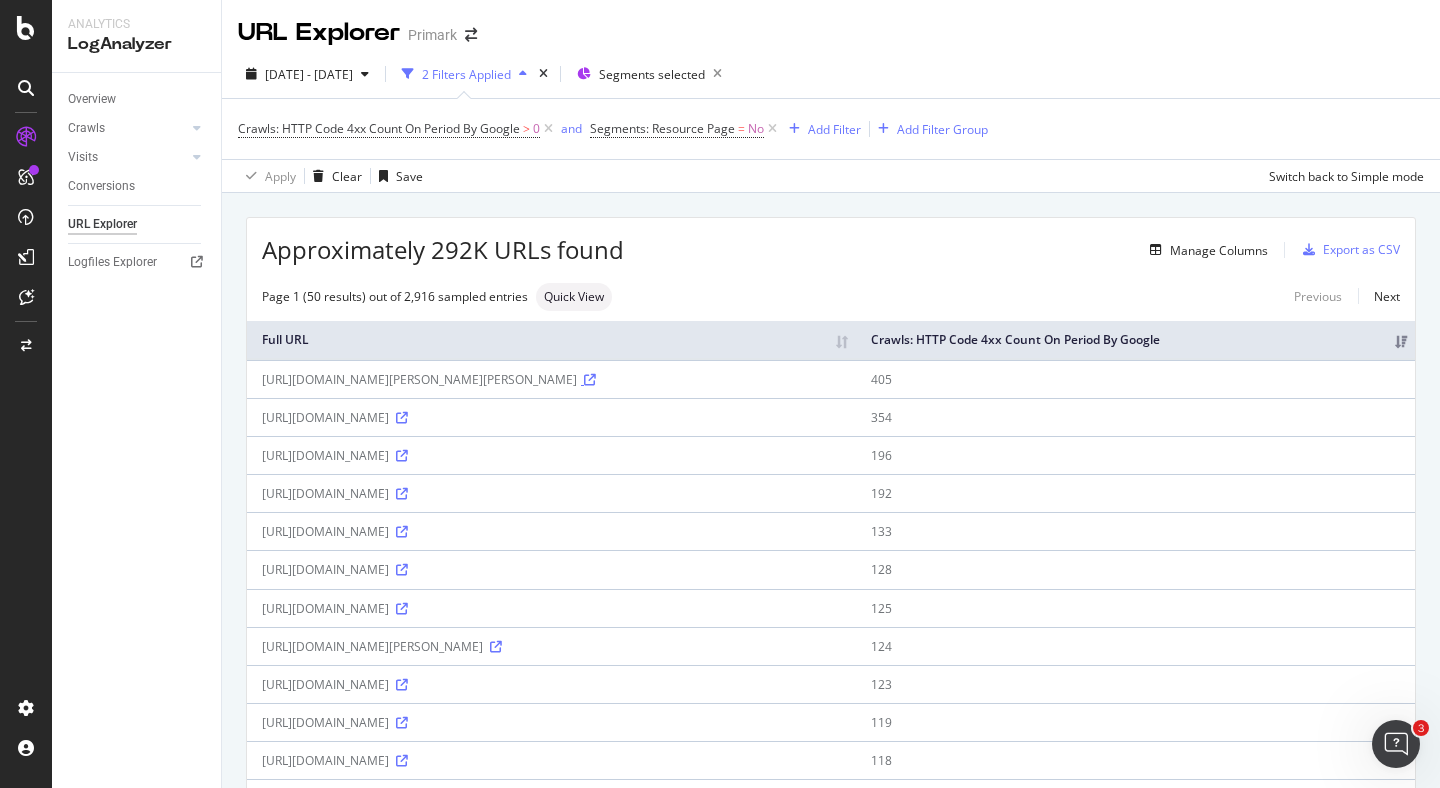 click at bounding box center [590, 380] 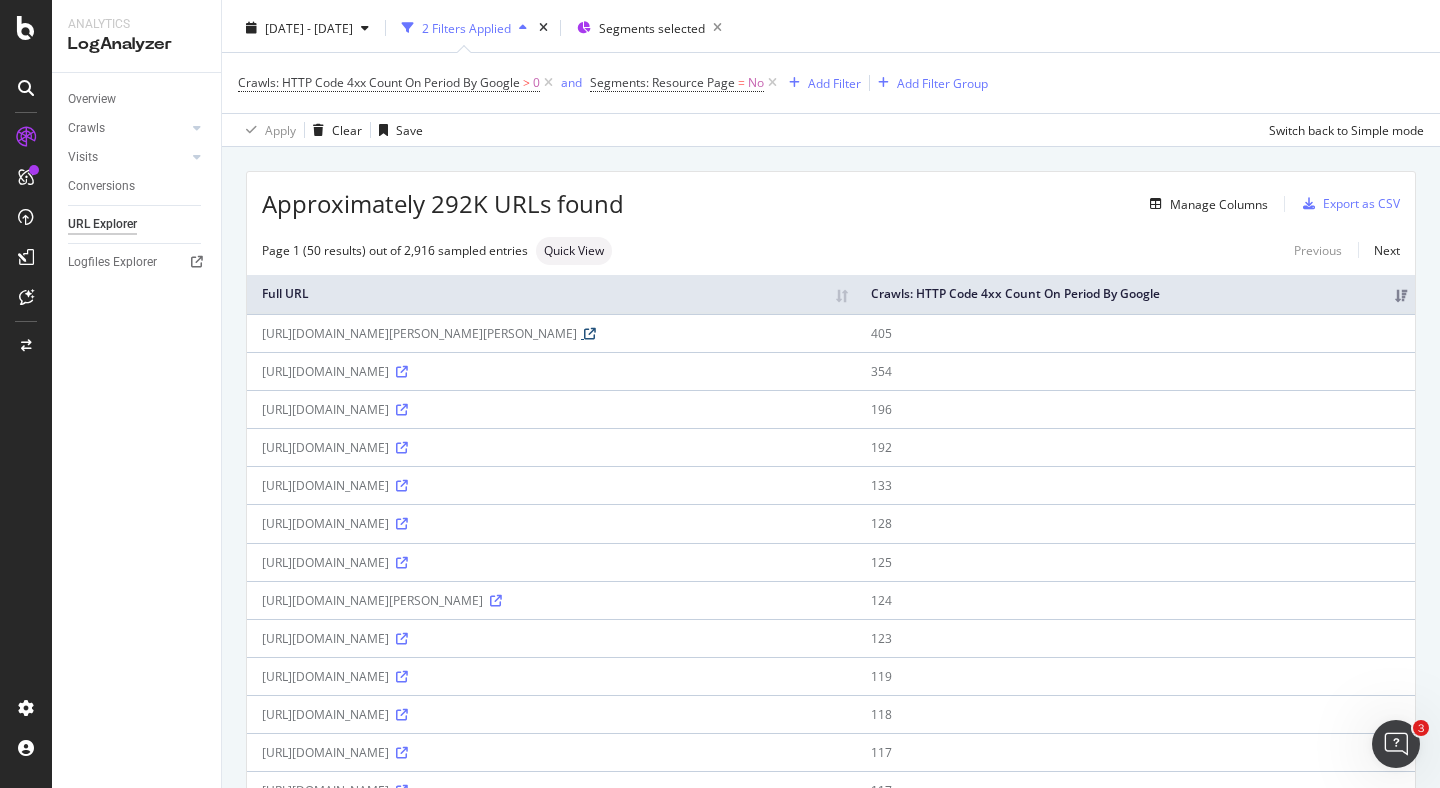 scroll, scrollTop: 0, scrollLeft: 0, axis: both 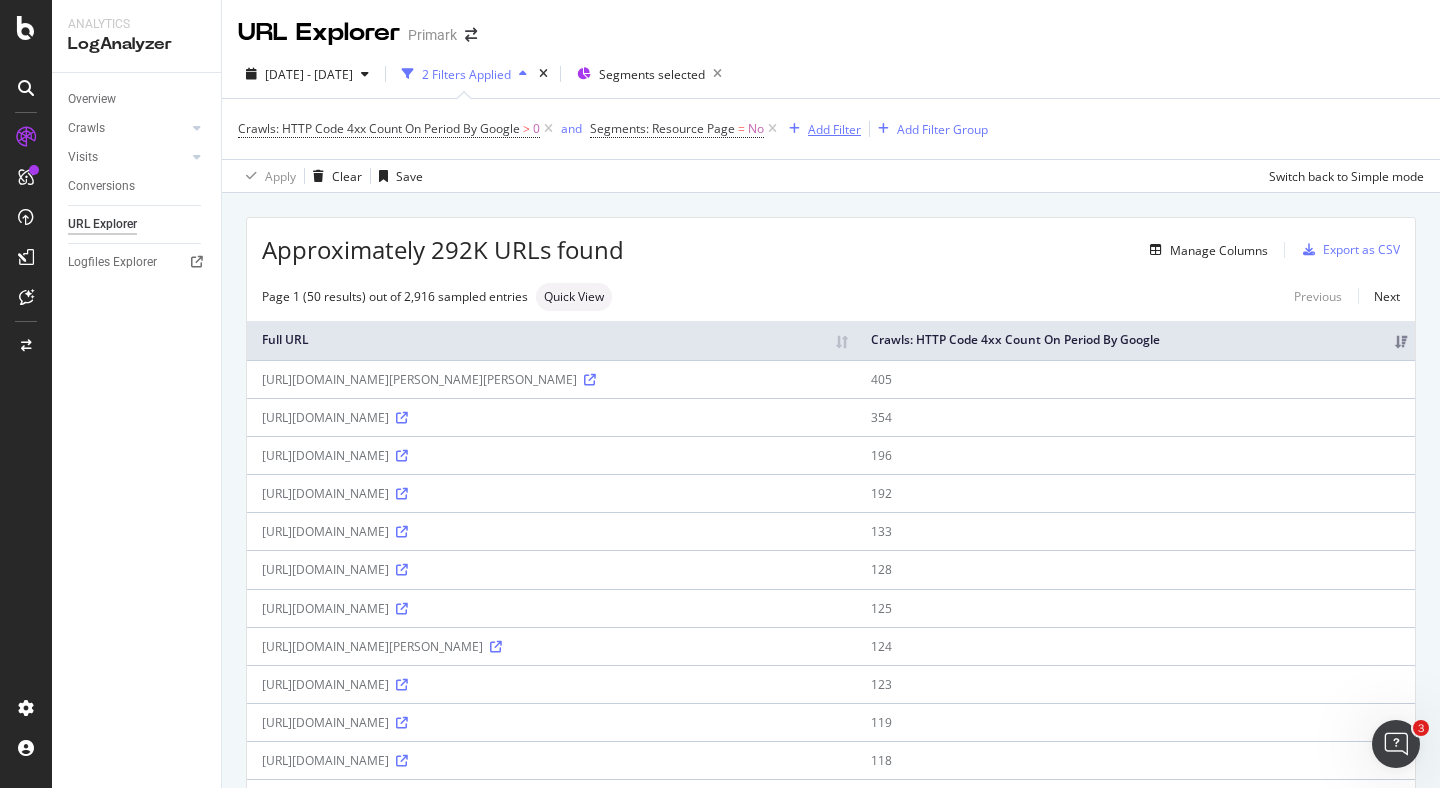 click on "Add Filter" at bounding box center [834, 129] 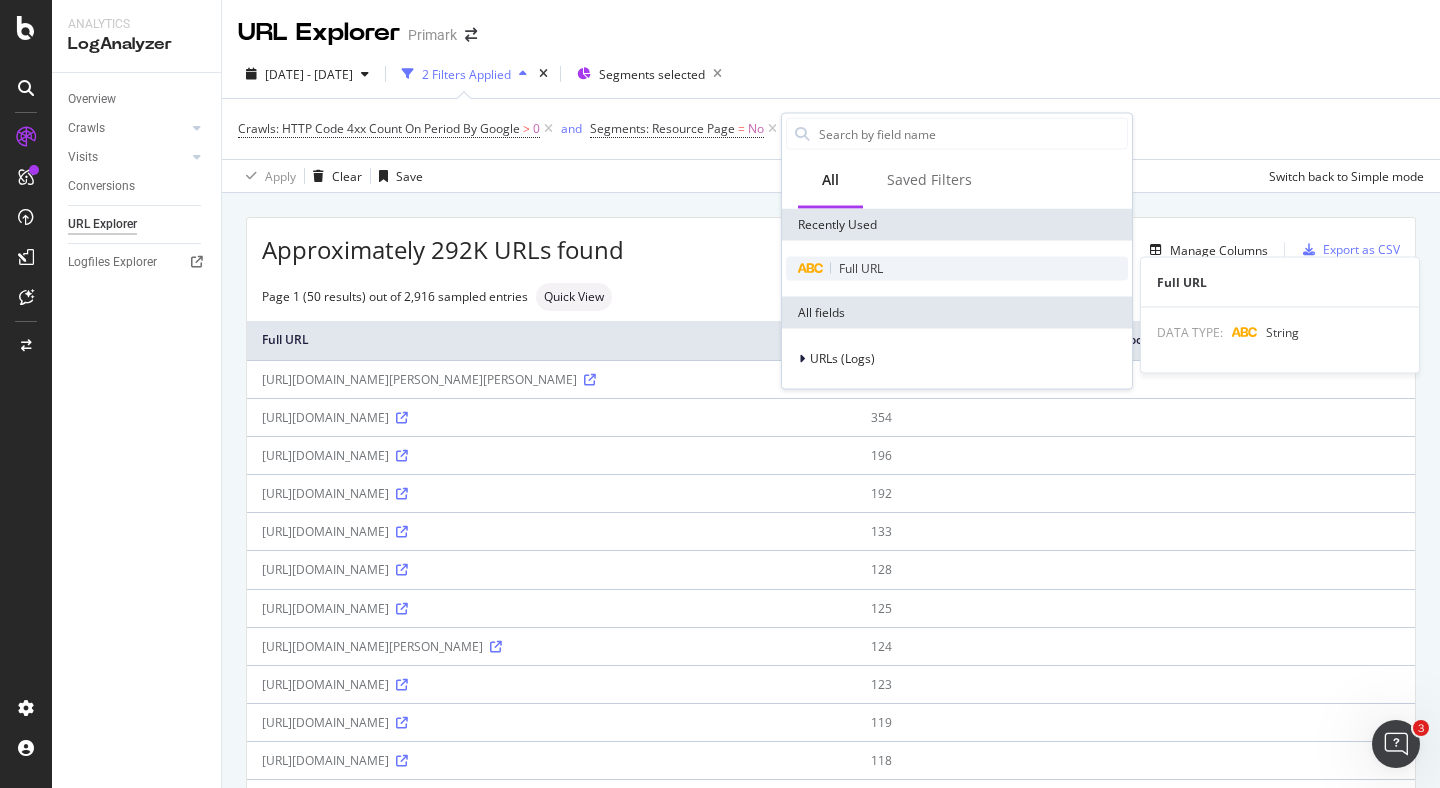 click on "Full URL" at bounding box center [861, 268] 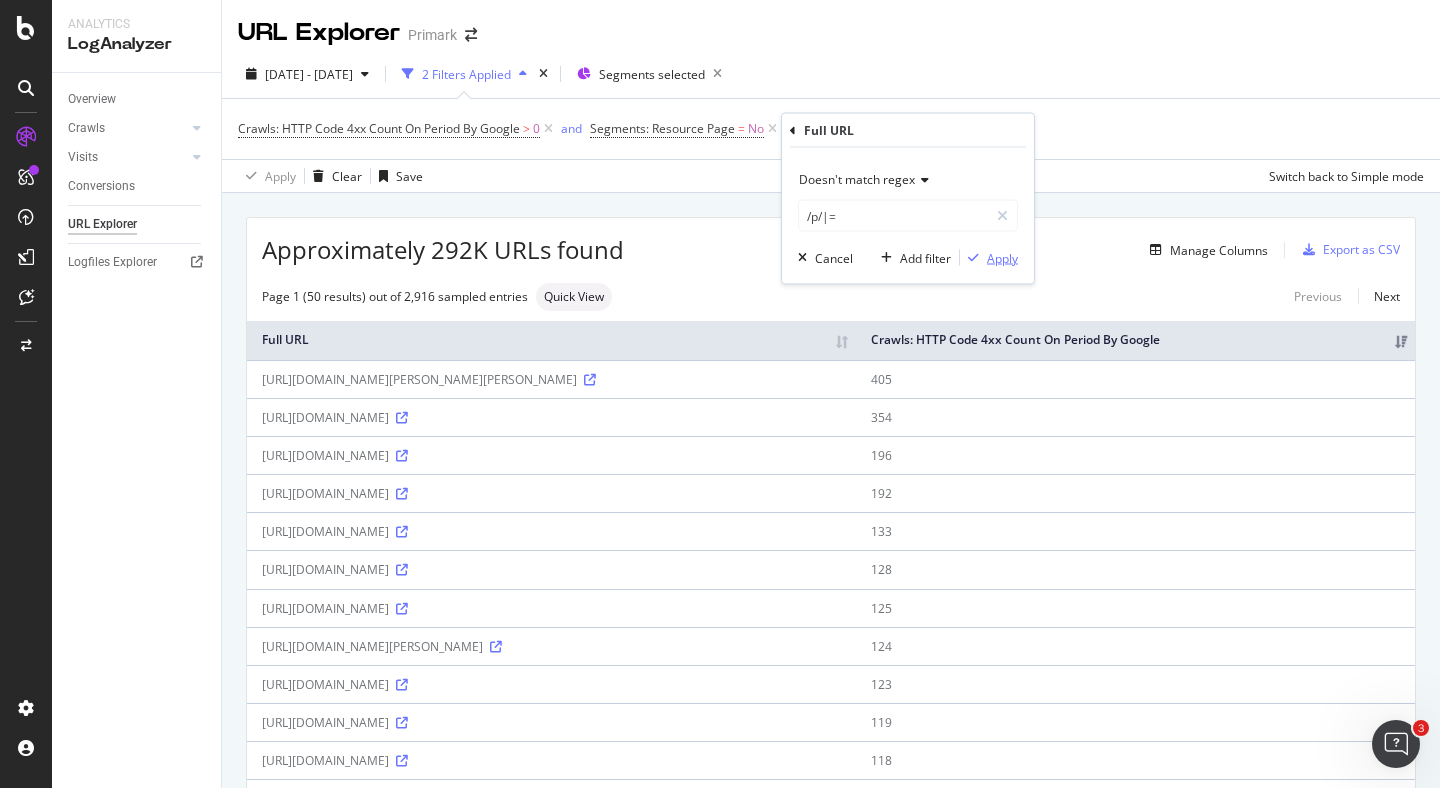 click on "Apply" at bounding box center [1002, 257] 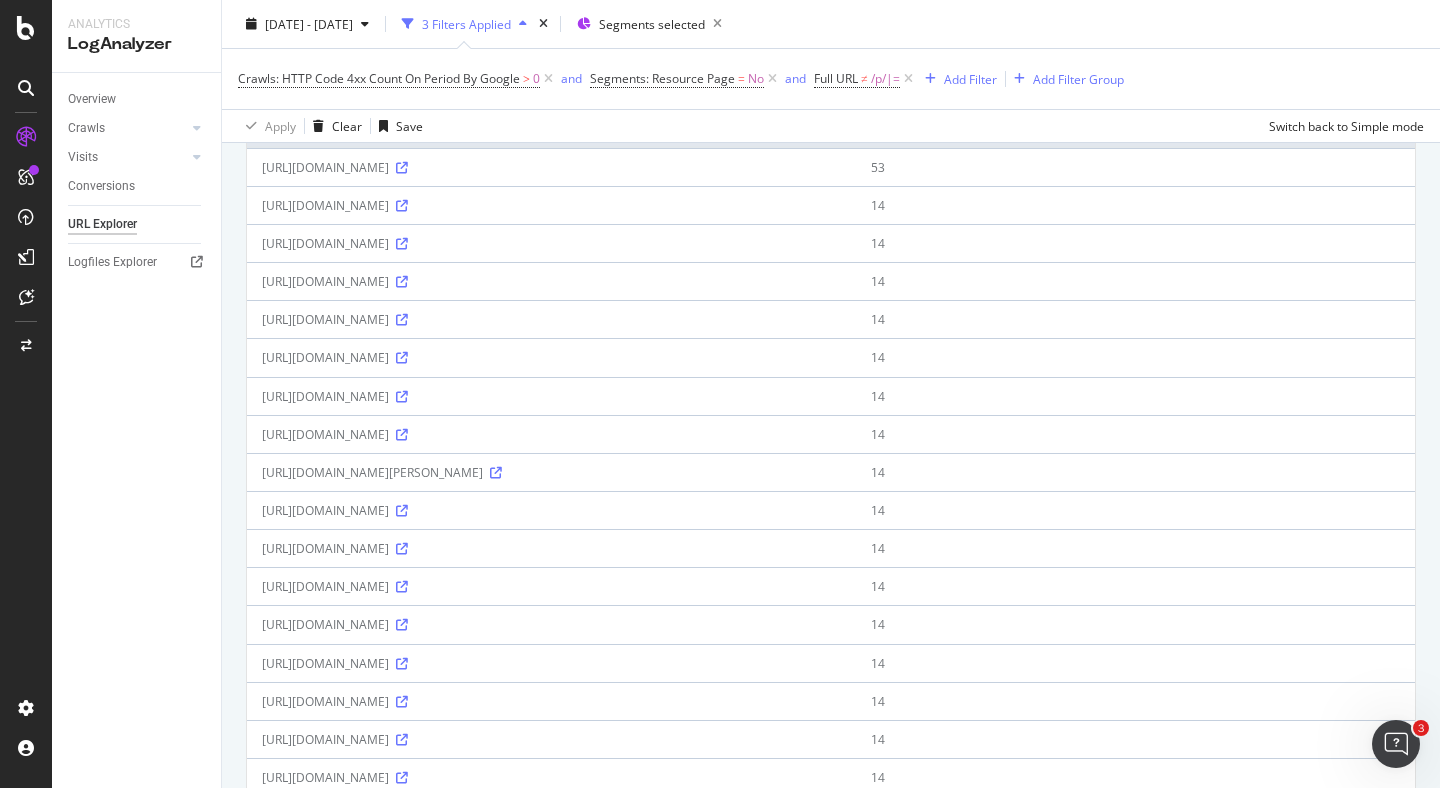 scroll, scrollTop: 217, scrollLeft: 0, axis: vertical 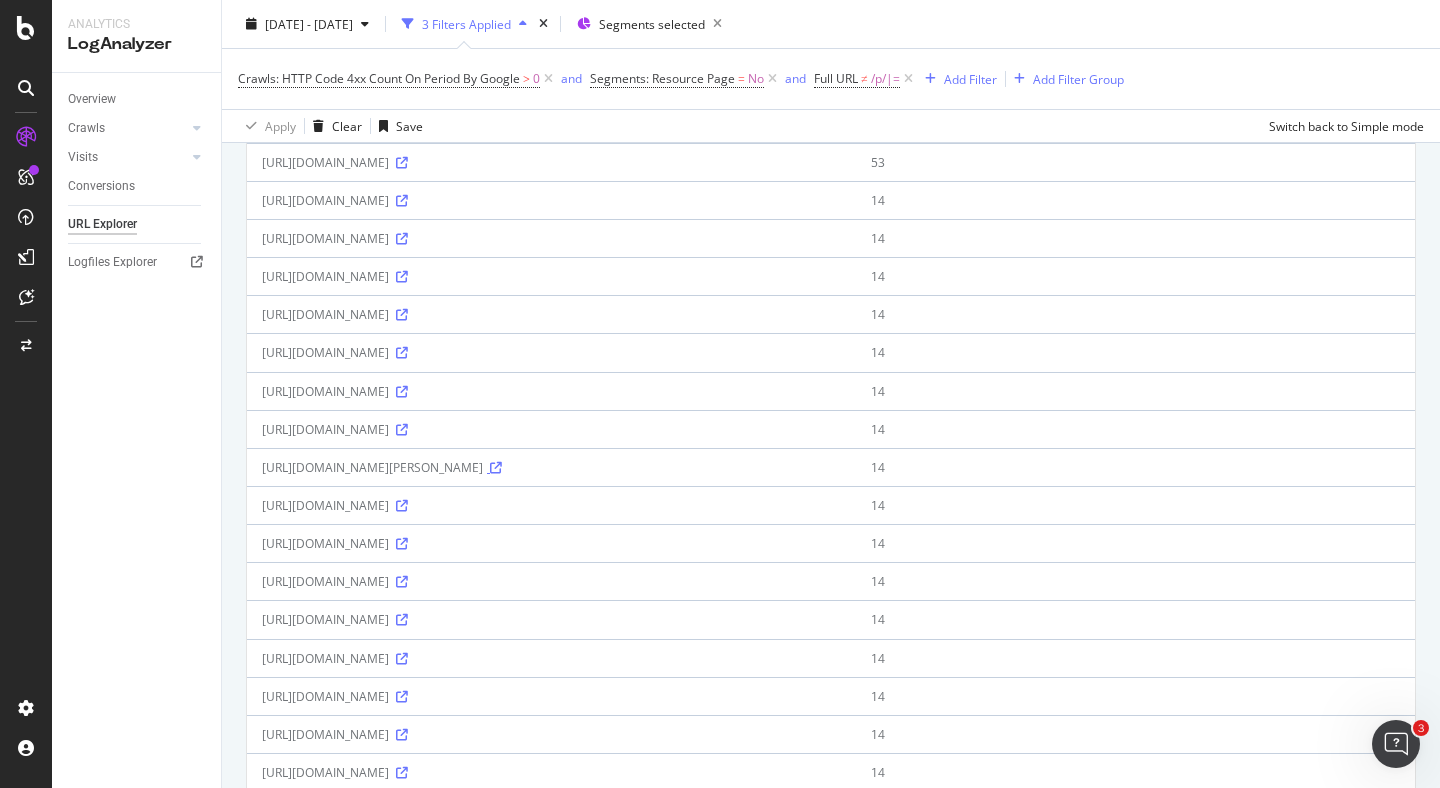 click at bounding box center [496, 468] 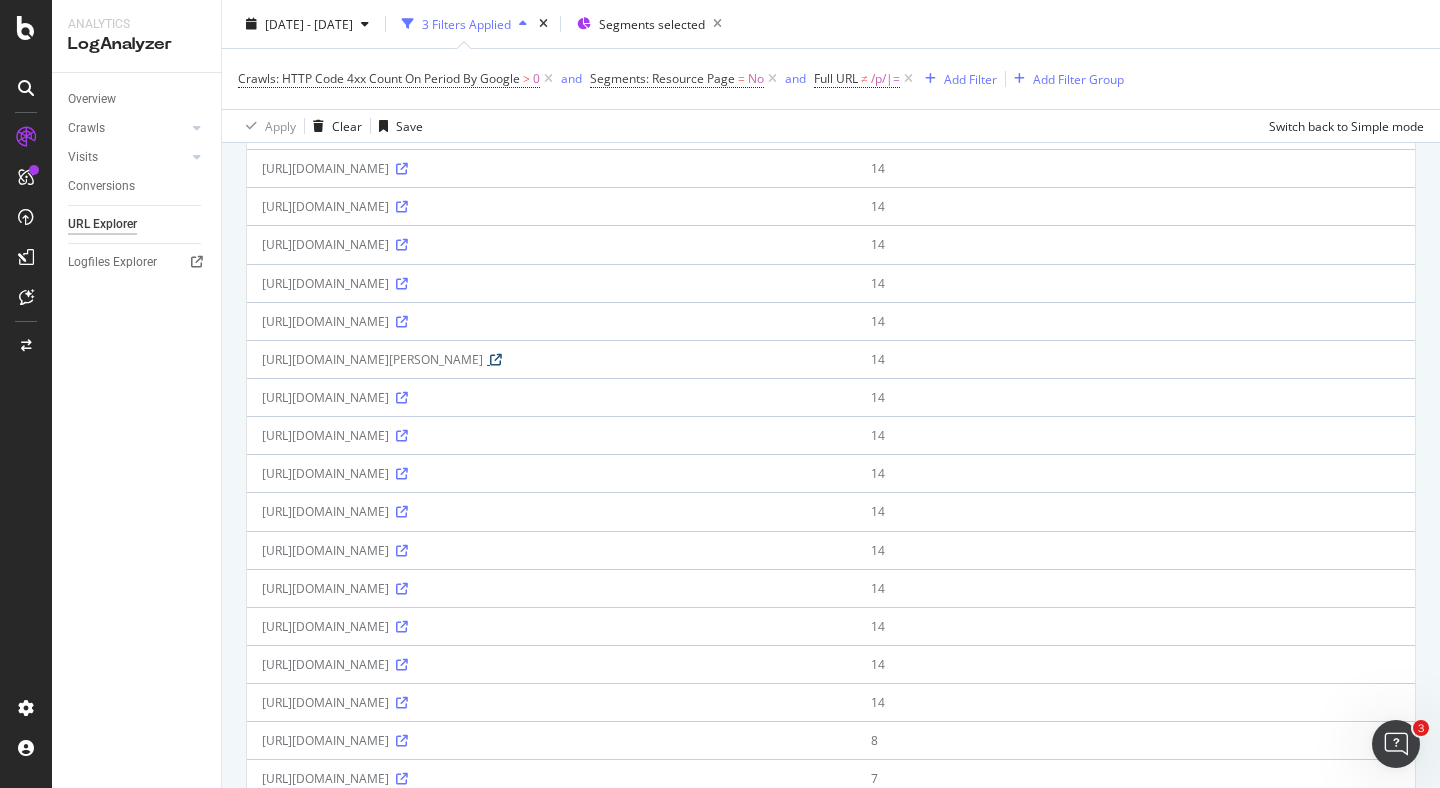 scroll, scrollTop: 0, scrollLeft: 0, axis: both 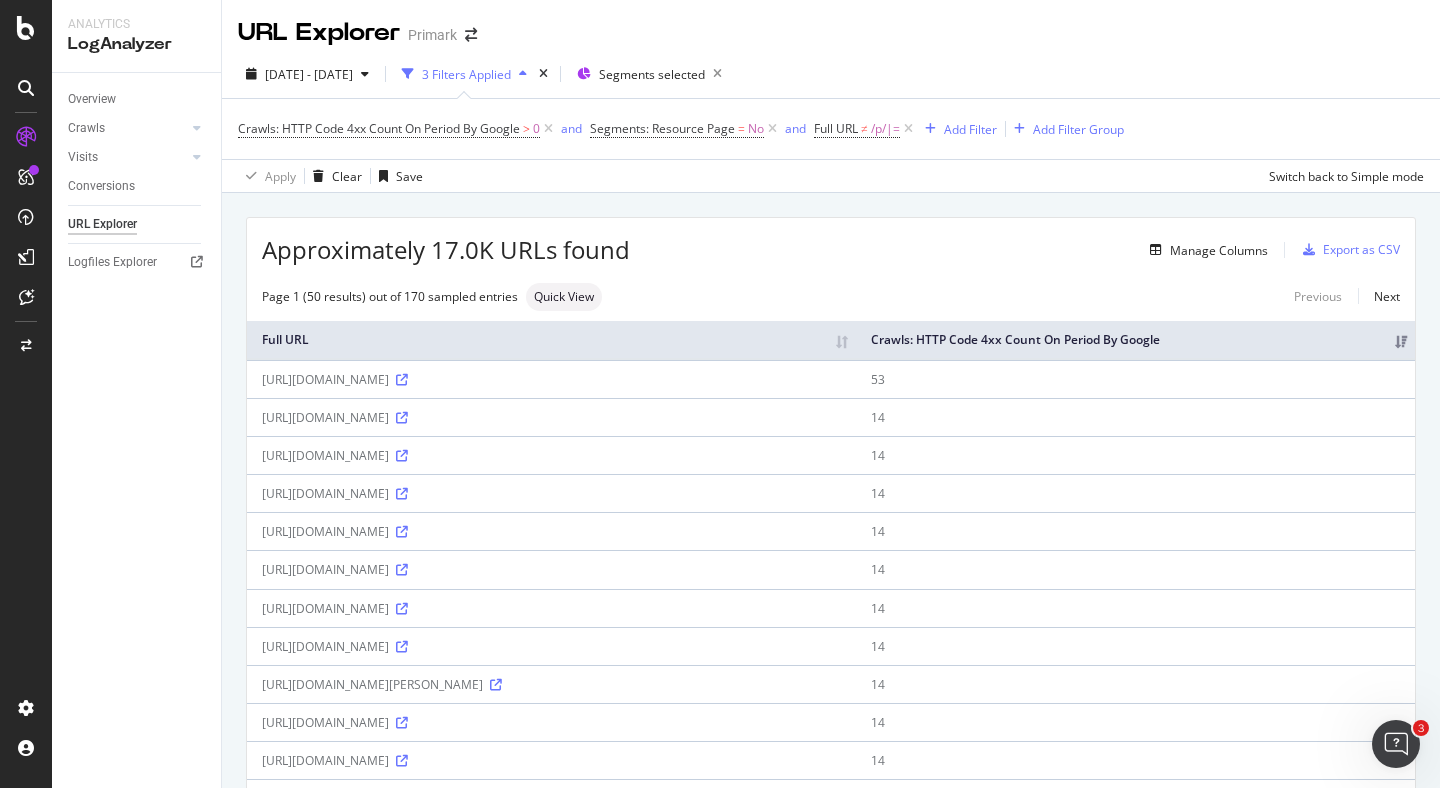 click on "Approximately 17.0K URLs found Manage Columns Export as CSV Page 1 (50 results) out of 170 sampled entries Quick View Previous Next Full URL Crawls: HTTP Code 4xx Count On Period By Google
[URL][DOMAIN_NAME]
53
[URL][DOMAIN_NAME]
14
[URL][DOMAIN_NAME]
14
[URL][DOMAIN_NAME]
14
[URL][DOMAIN_NAME]
14
[URL][DOMAIN_NAME]
14
[URL][DOMAIN_NAME]
14
[URL][DOMAIN_NAME]
14
[URL][DOMAIN_NAME][PERSON_NAME]
14
14
14" at bounding box center [831, 1277] 